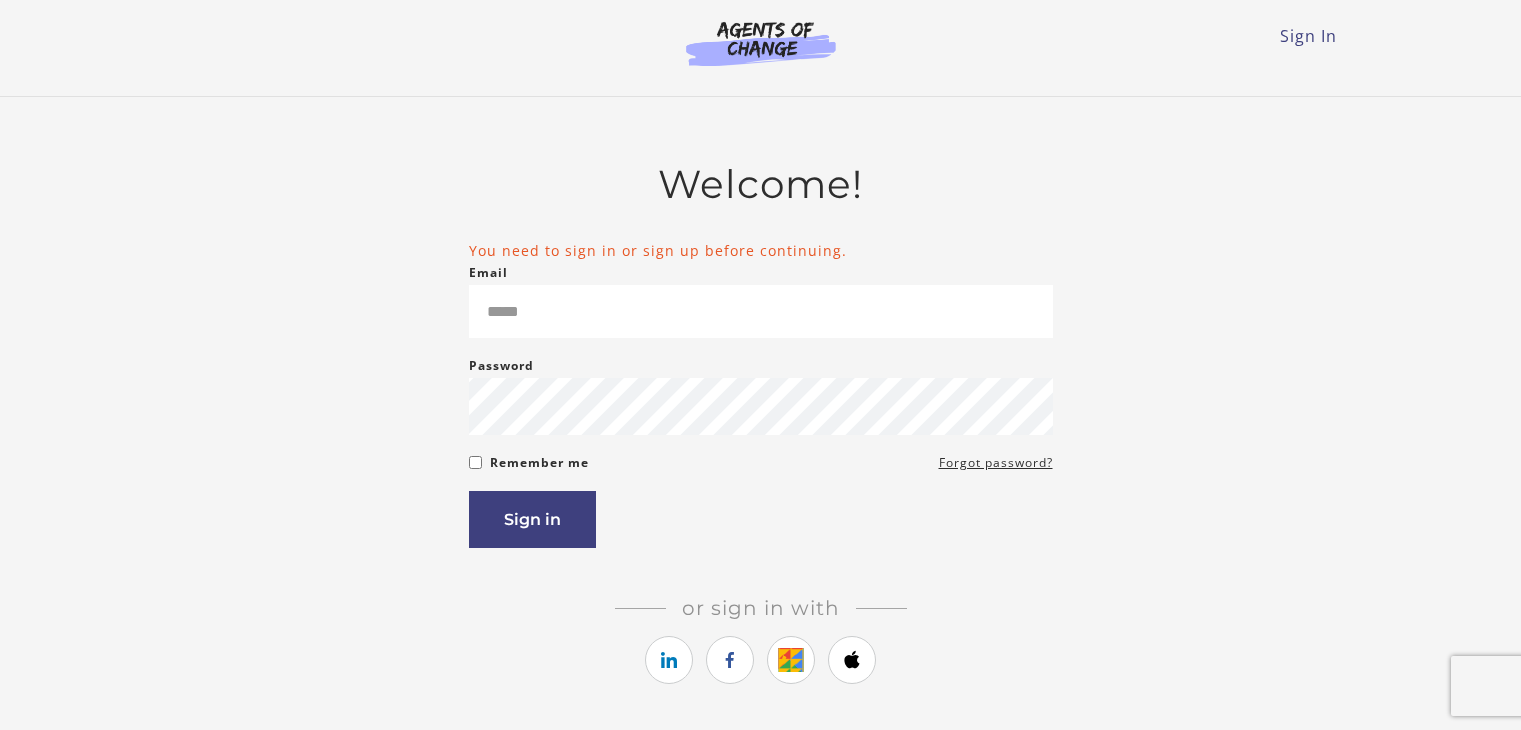 scroll, scrollTop: 0, scrollLeft: 0, axis: both 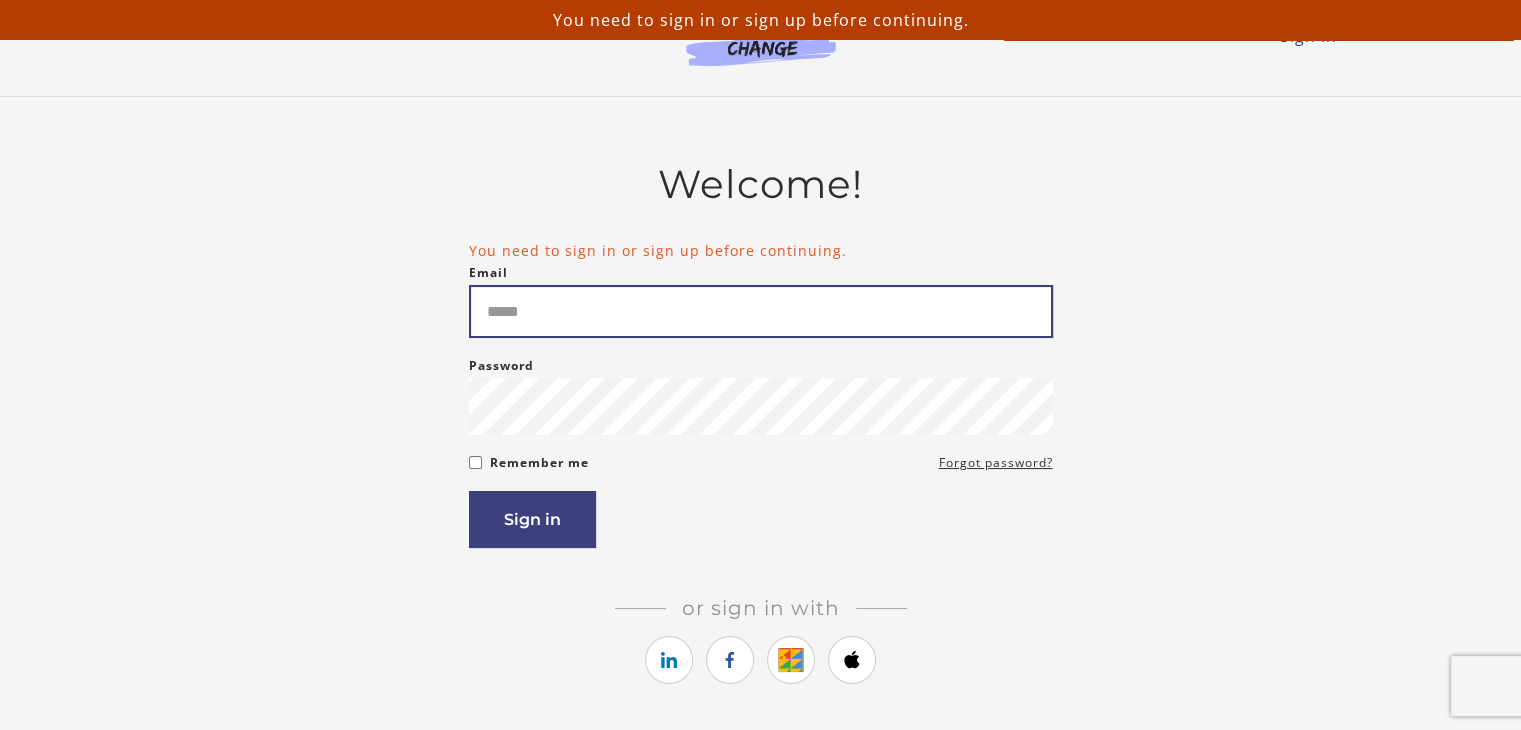 click on "Email" at bounding box center (761, 311) 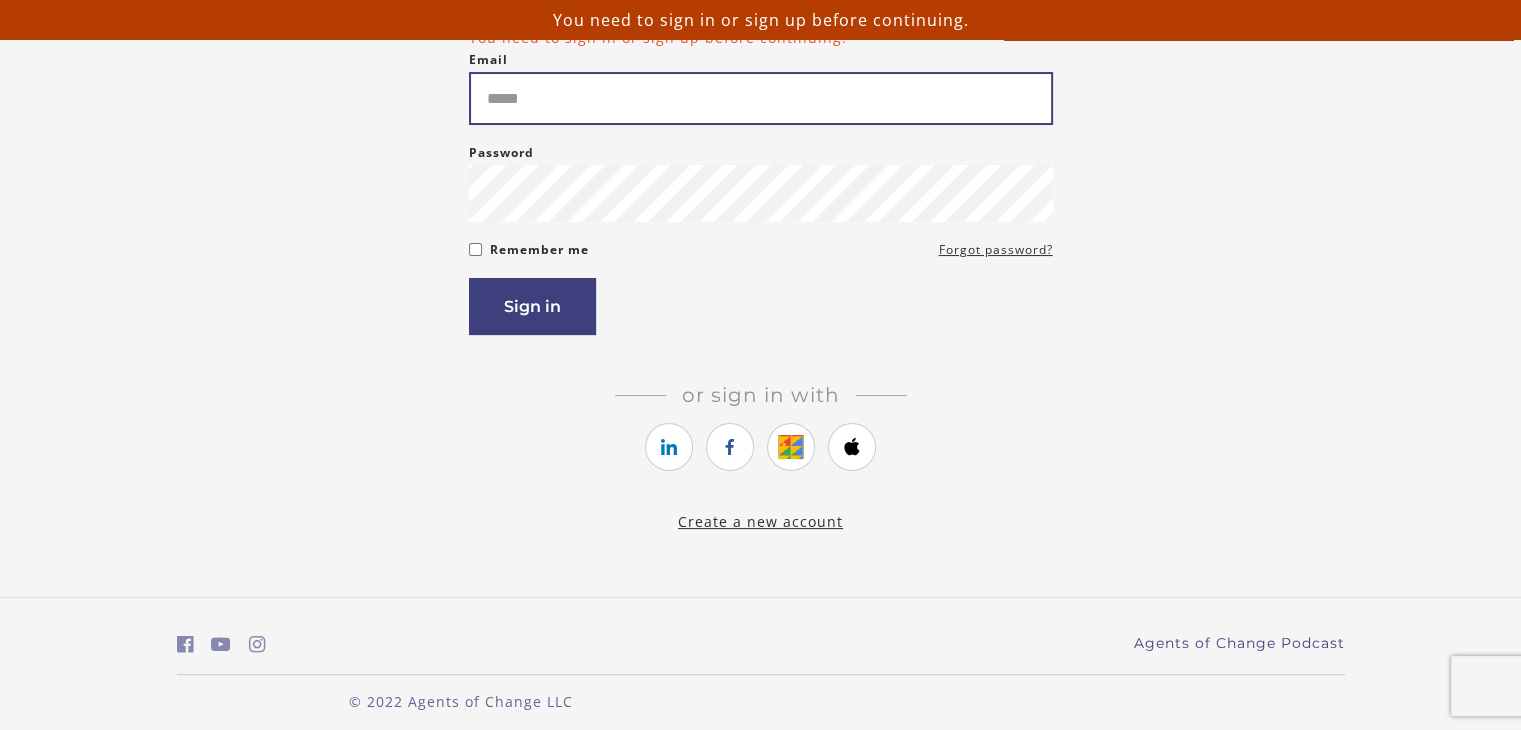 scroll, scrollTop: 228, scrollLeft: 0, axis: vertical 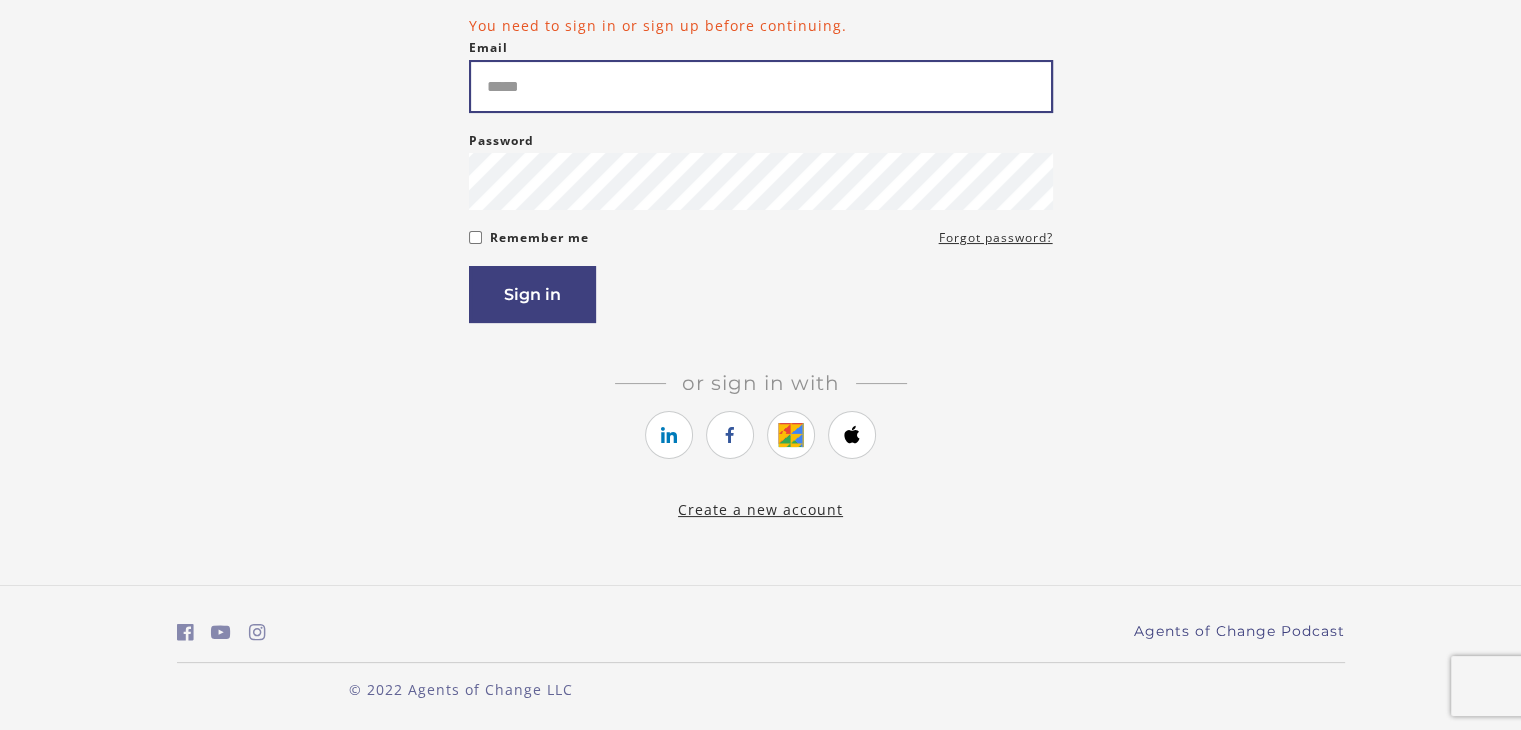 click on "Email" at bounding box center [761, 86] 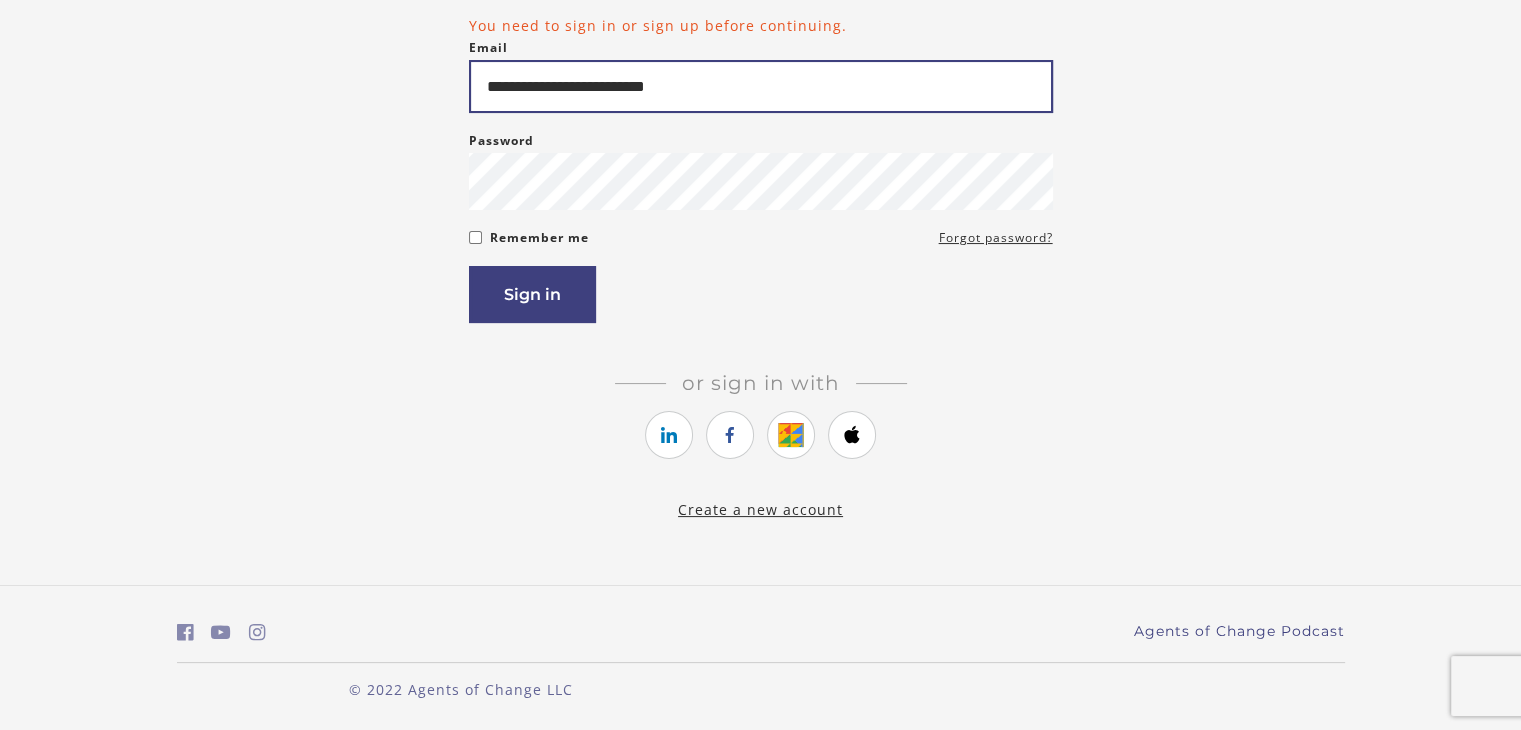 type on "**********" 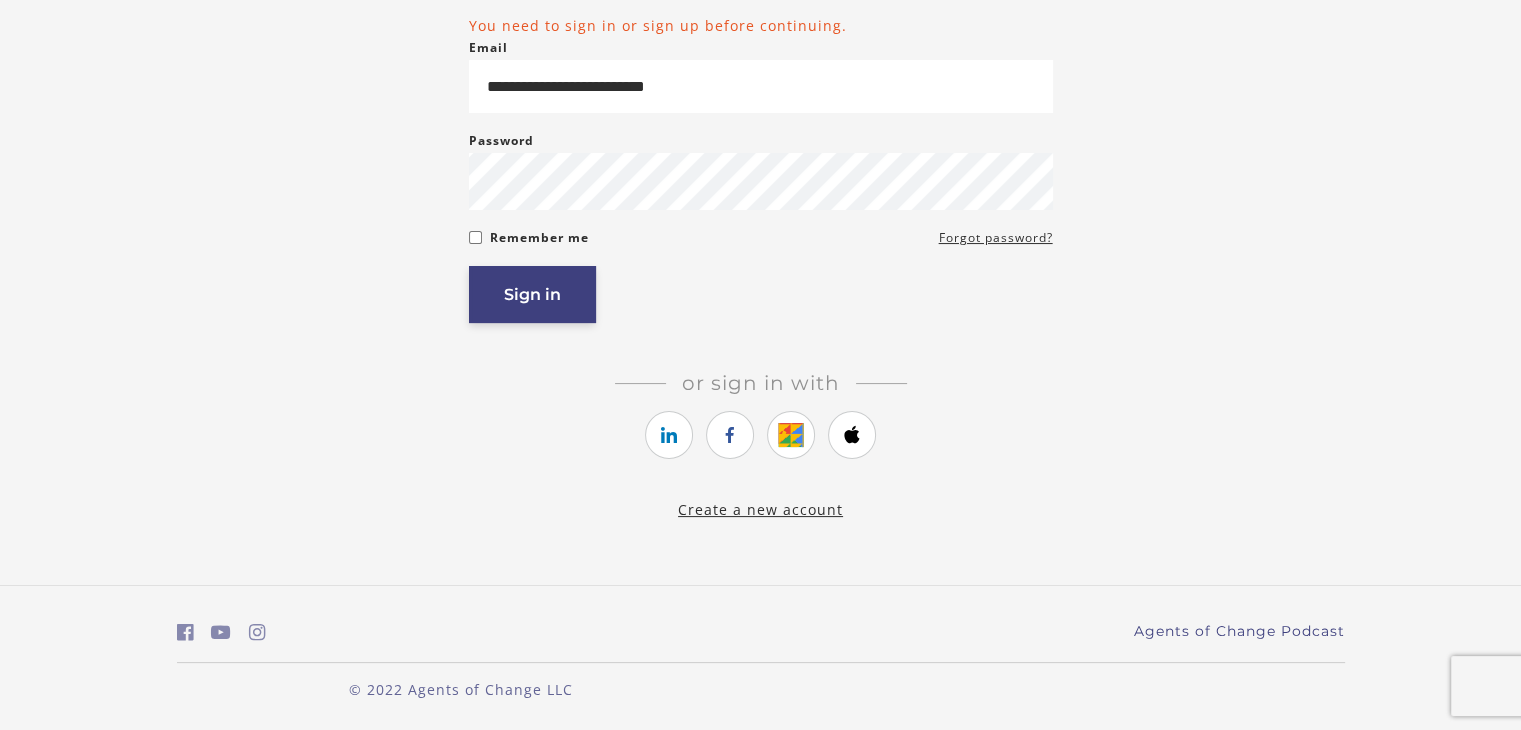 click on "Sign in" at bounding box center (532, 294) 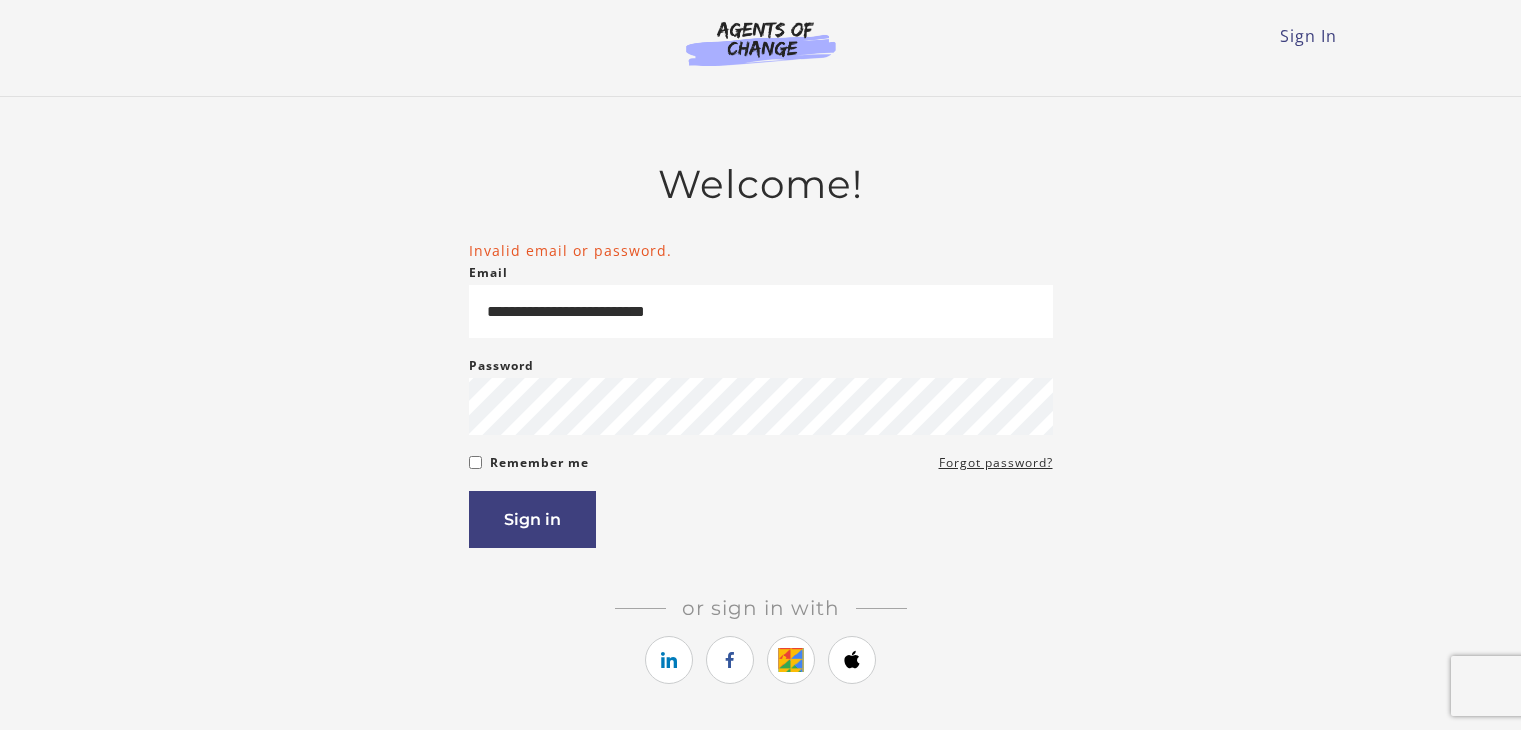 scroll, scrollTop: 0, scrollLeft: 0, axis: both 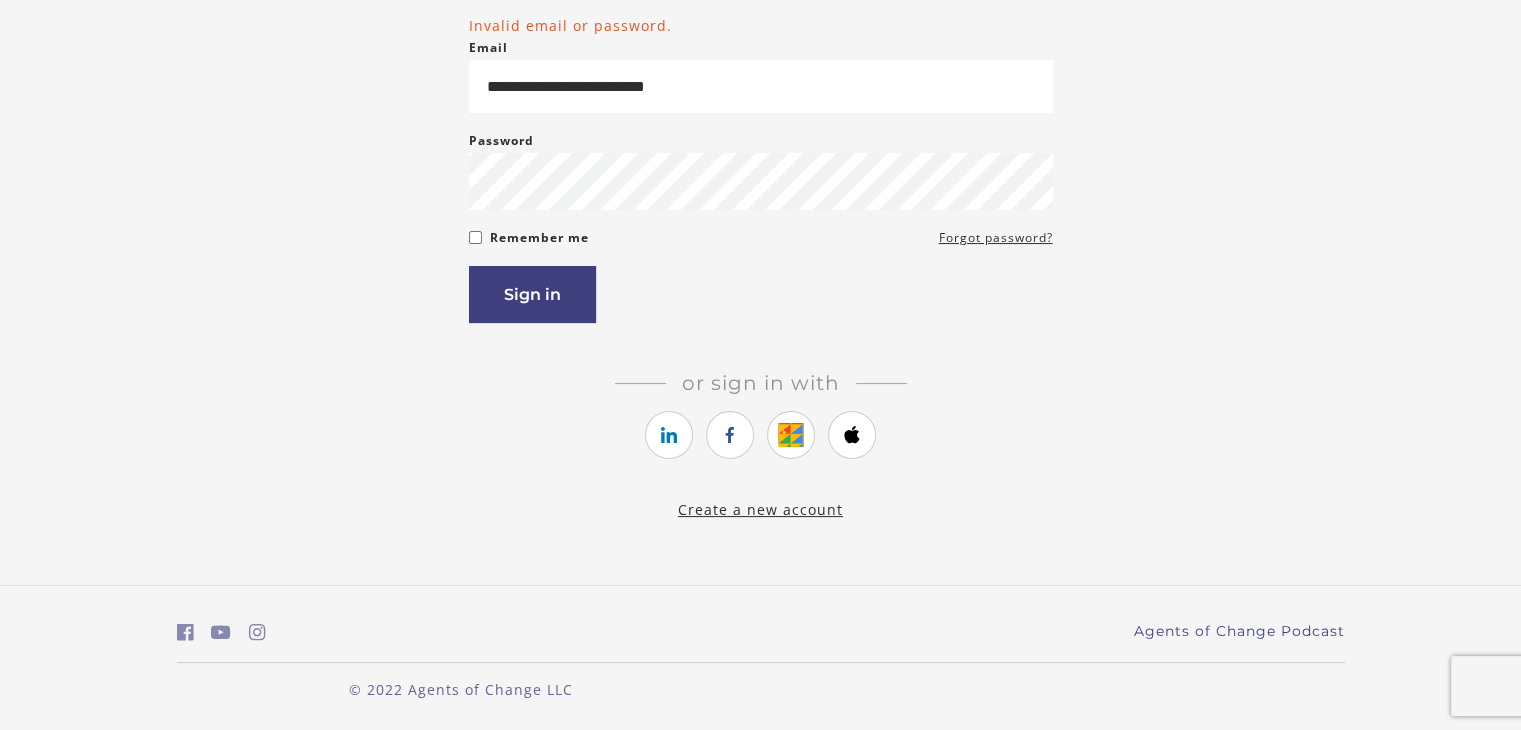click on "Create a new account" at bounding box center [760, 509] 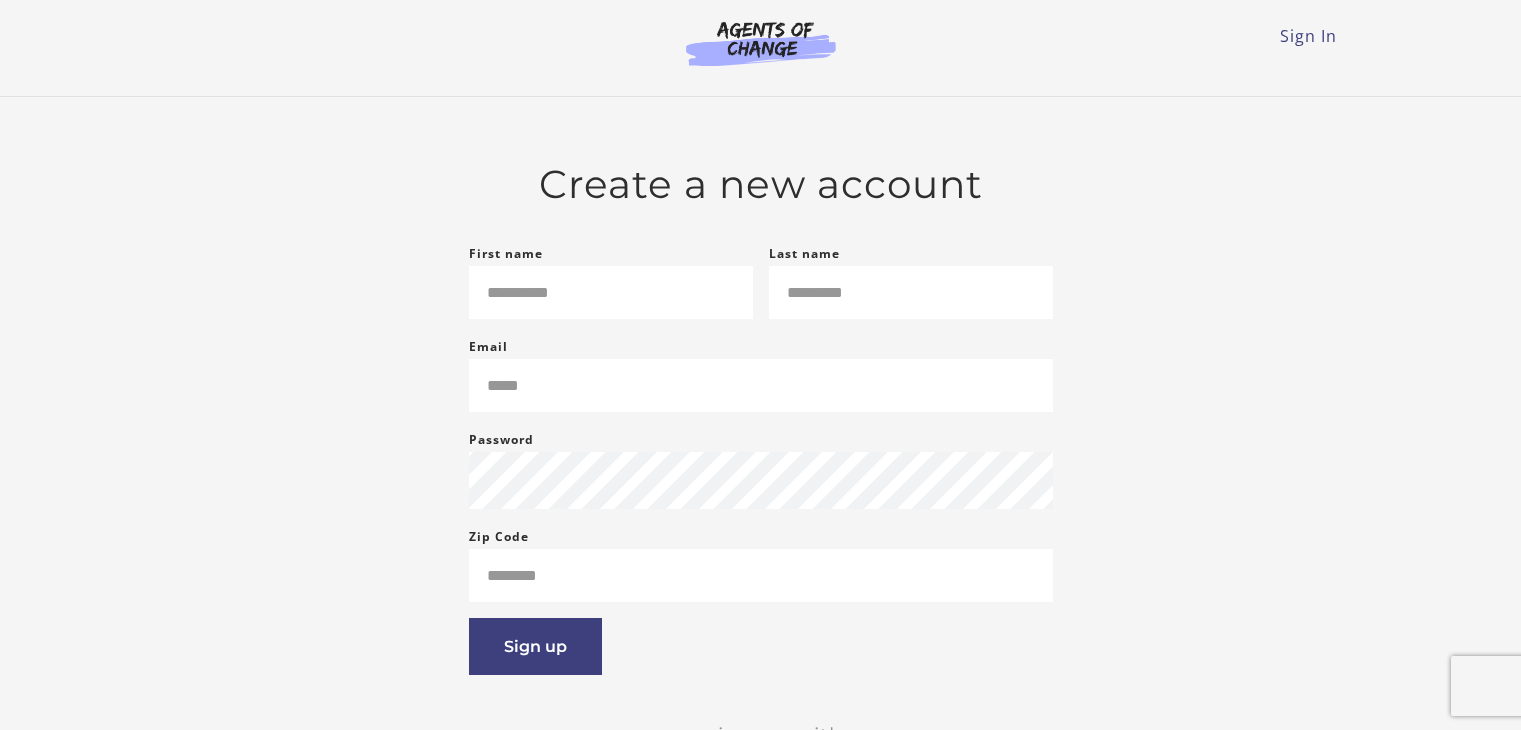 scroll, scrollTop: 0, scrollLeft: 0, axis: both 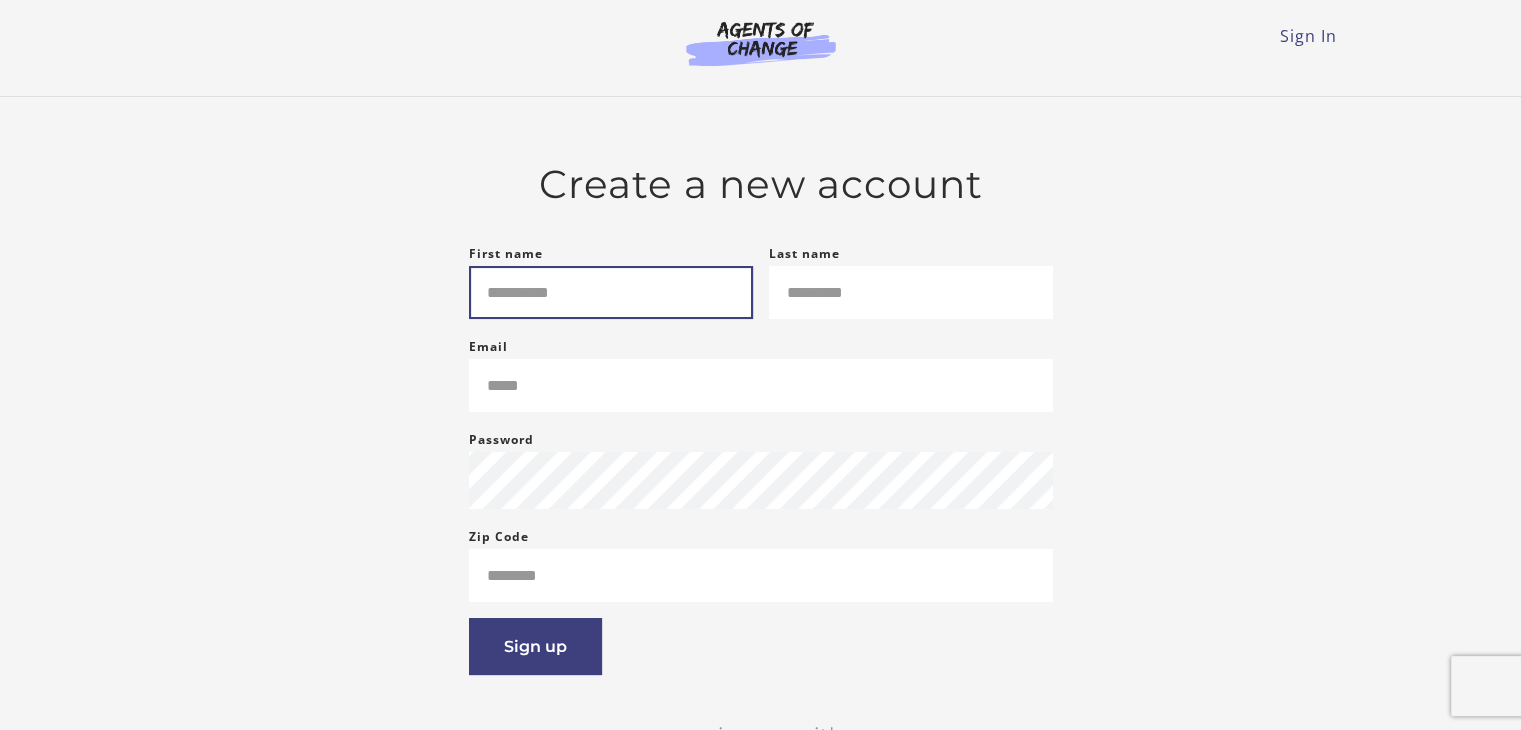 click on "First name" at bounding box center (611, 292) 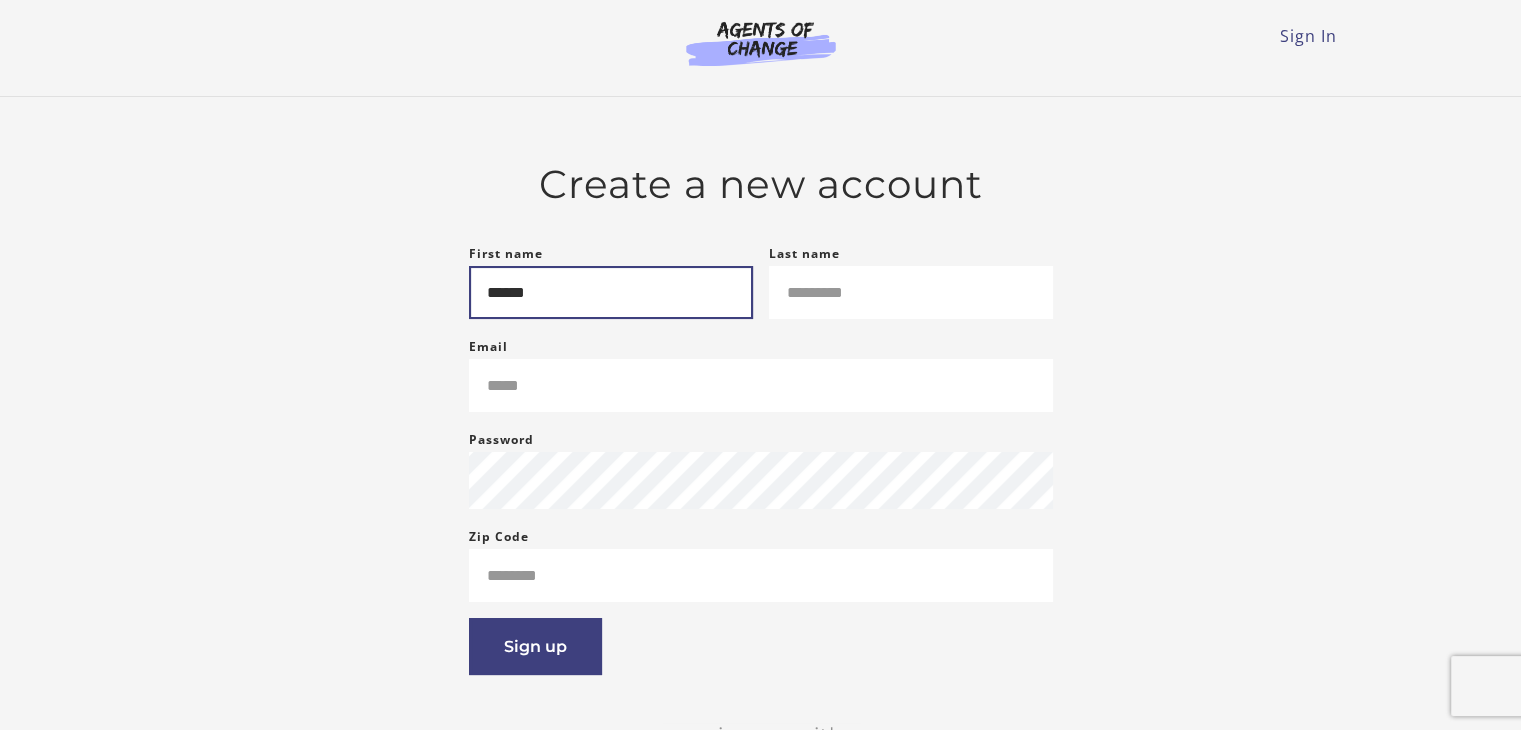 type on "******" 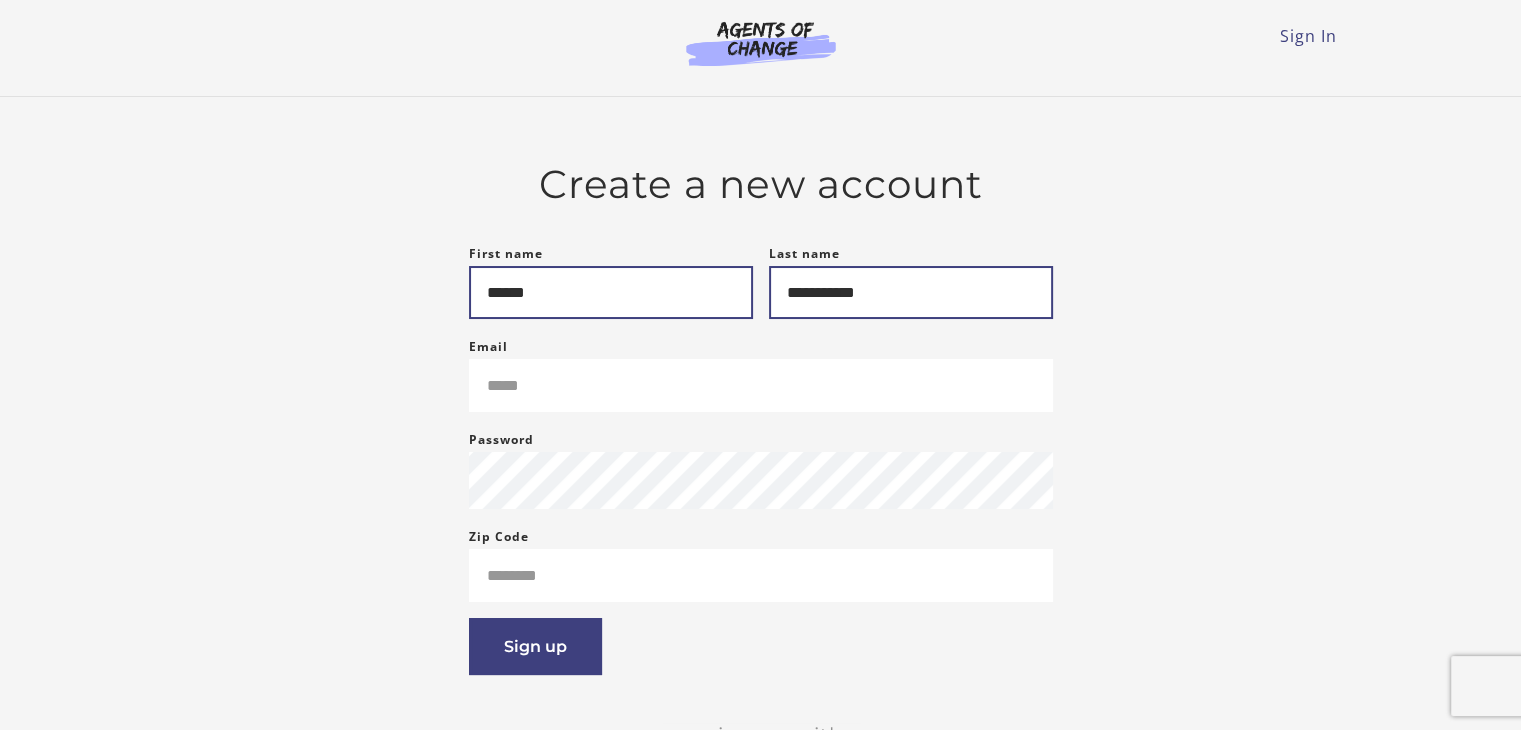 type on "**********" 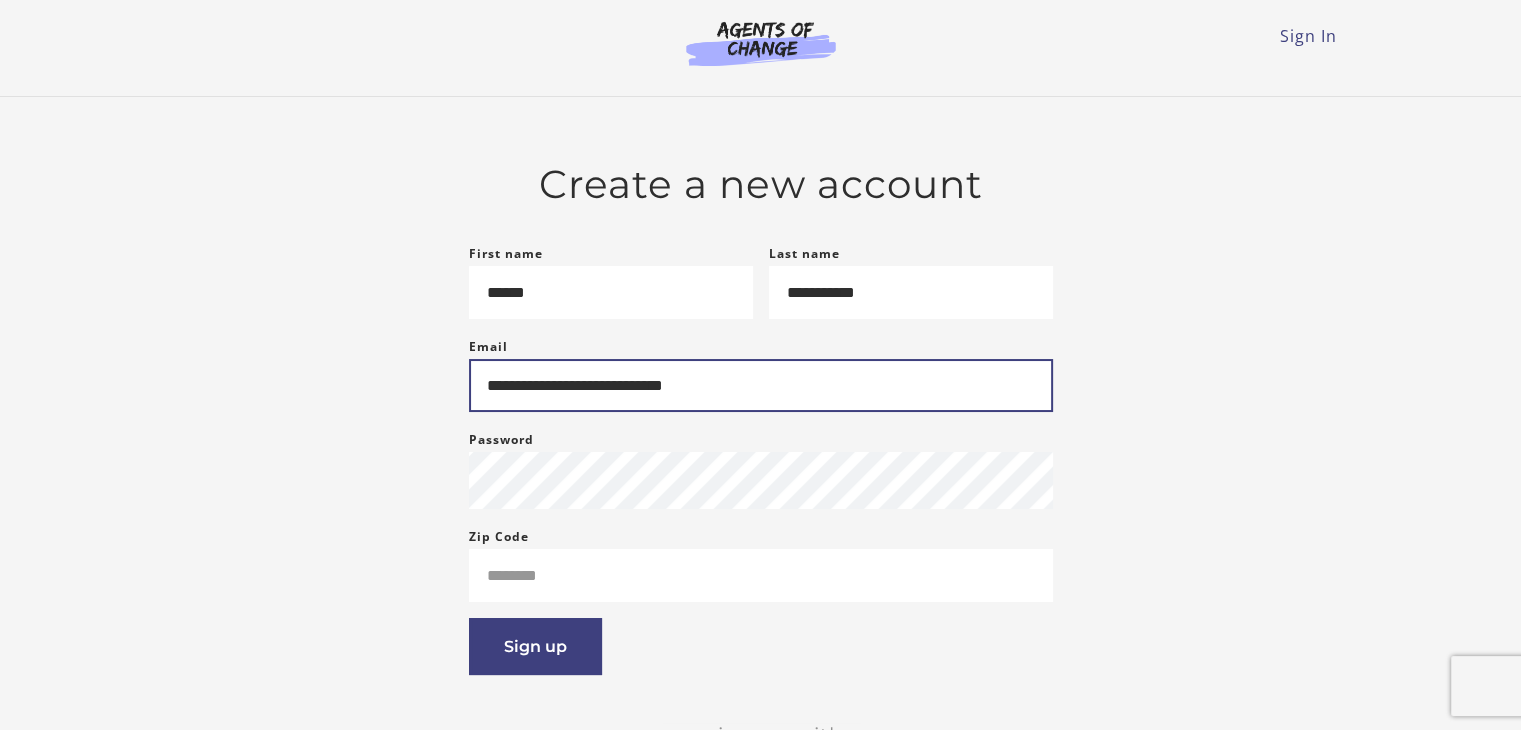 type on "**********" 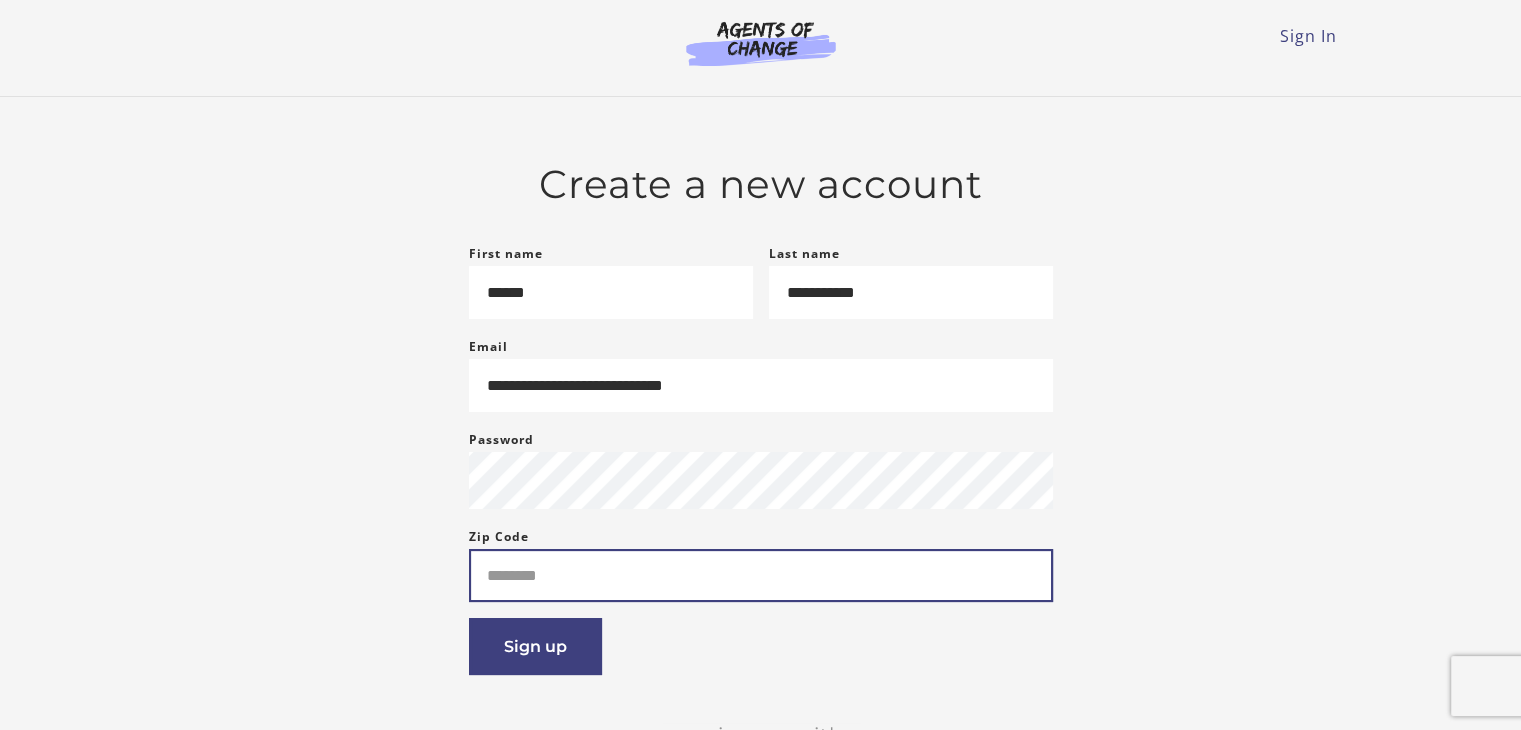 click on "Zip Code" at bounding box center (761, 575) 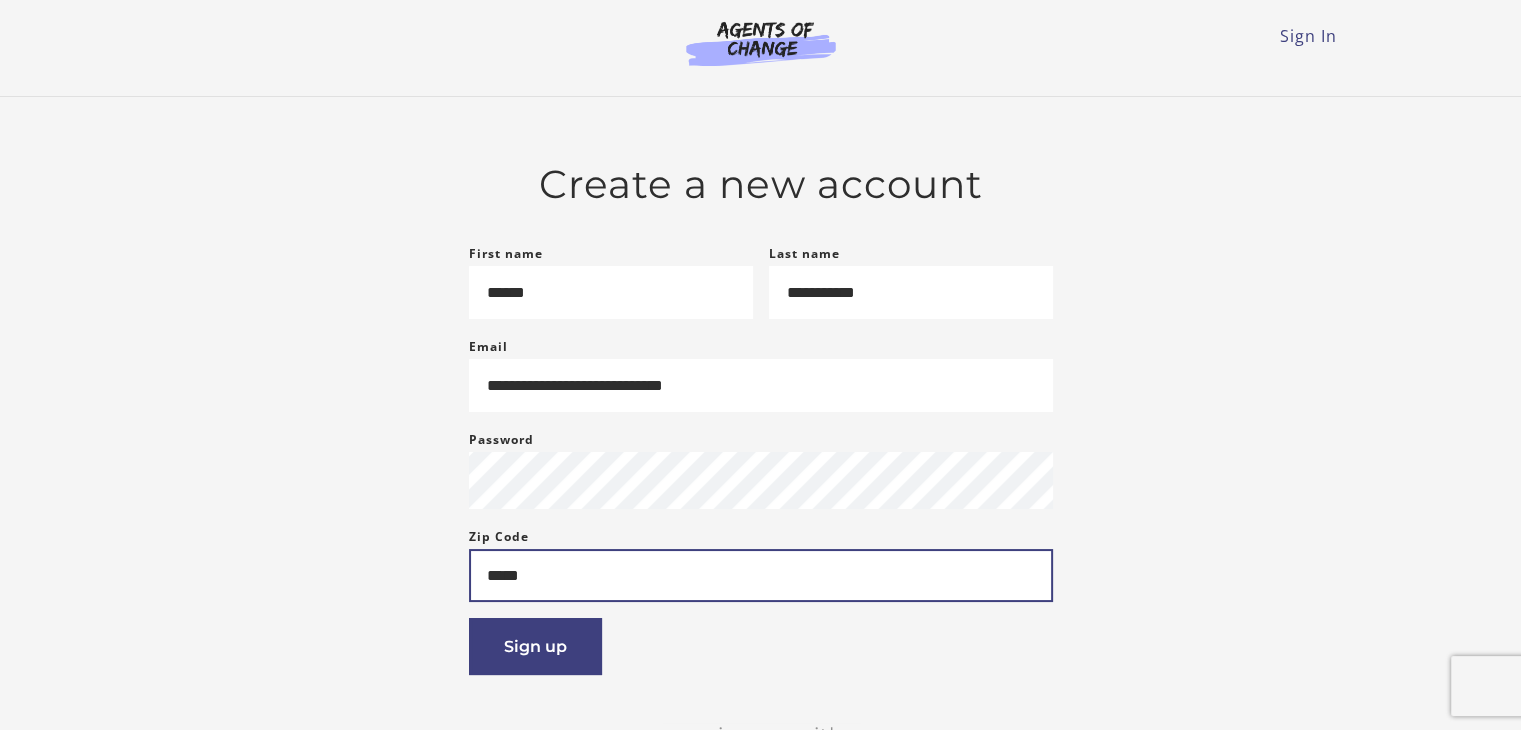 type on "*****" 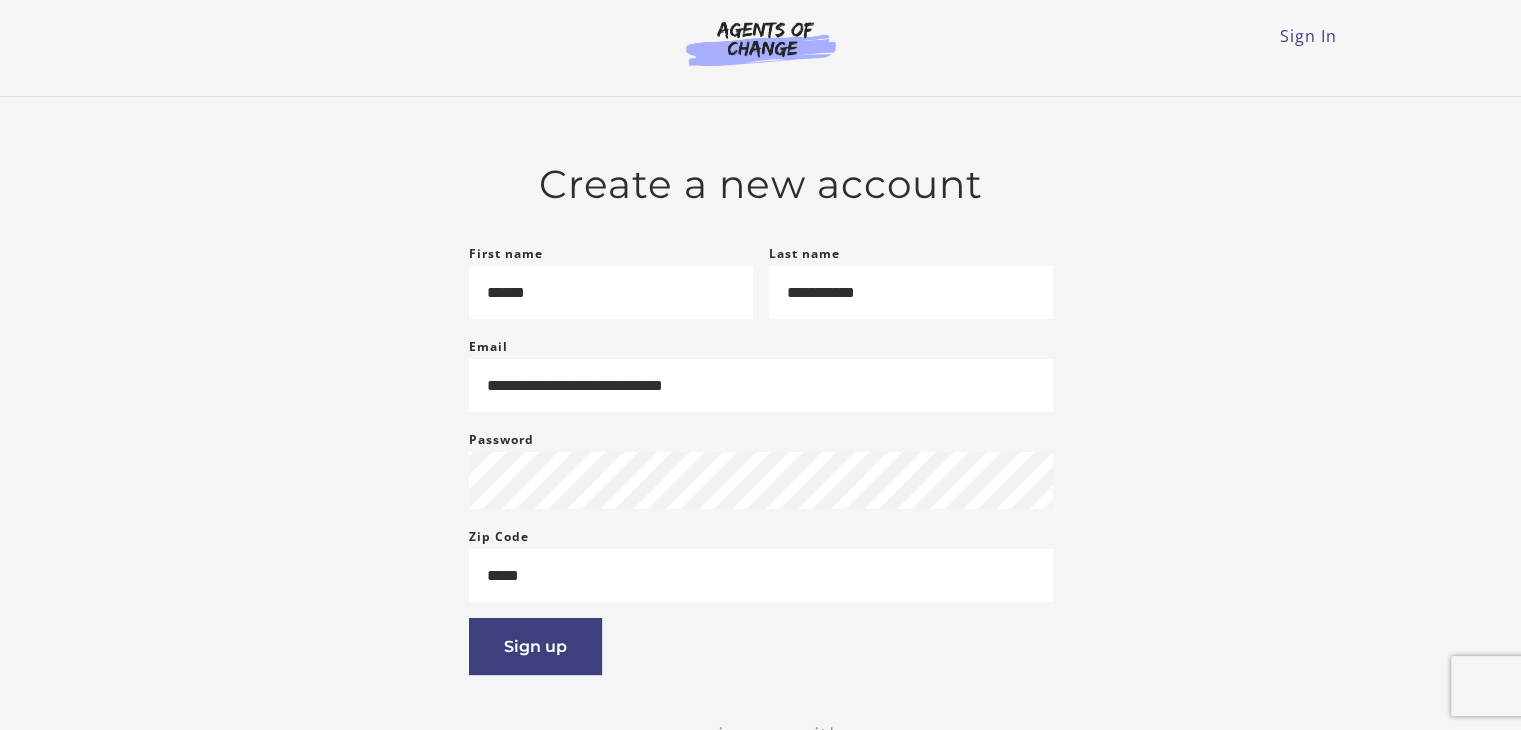 drag, startPoint x: 210, startPoint y: 562, endPoint x: 290, endPoint y: 612, distance: 94.33981 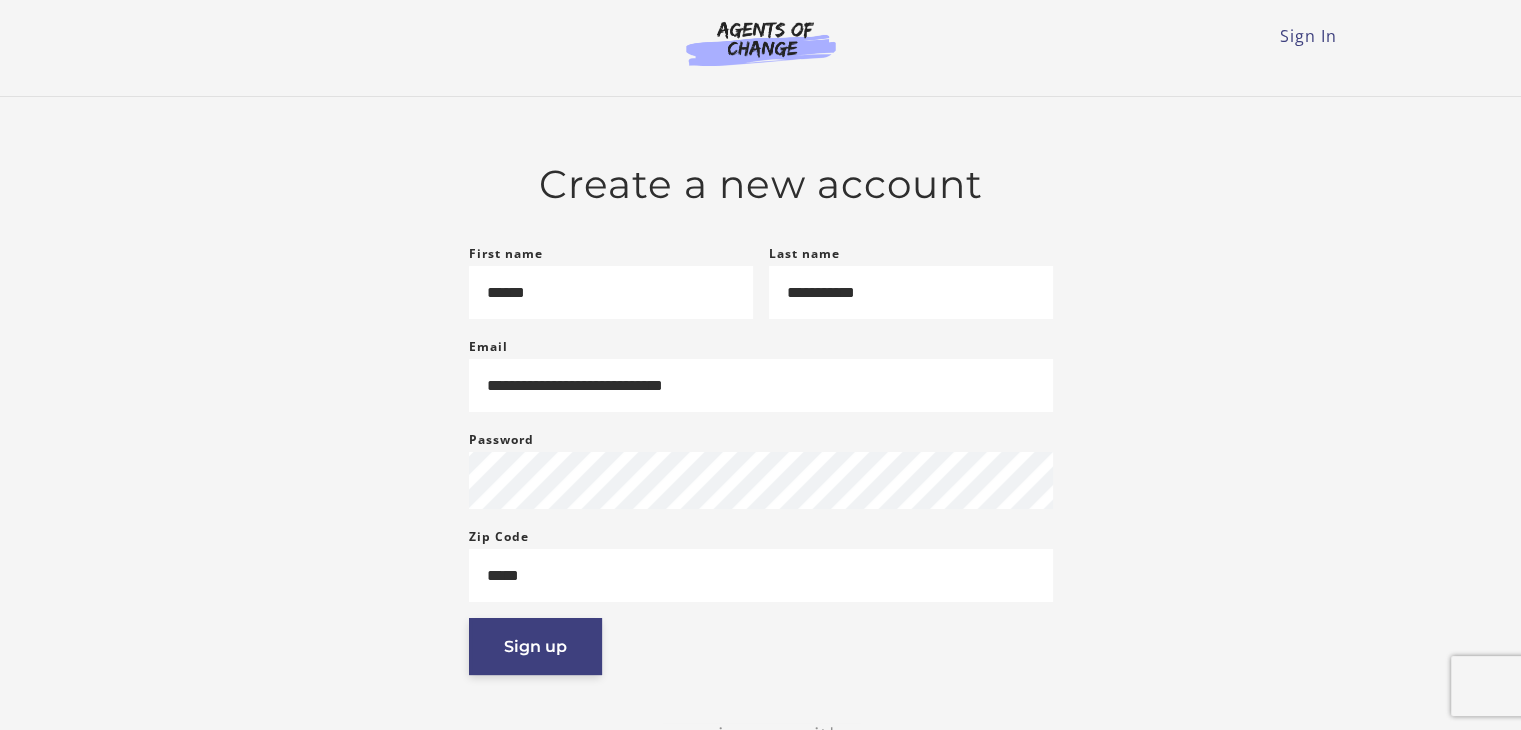 click on "Sign up" at bounding box center [535, 646] 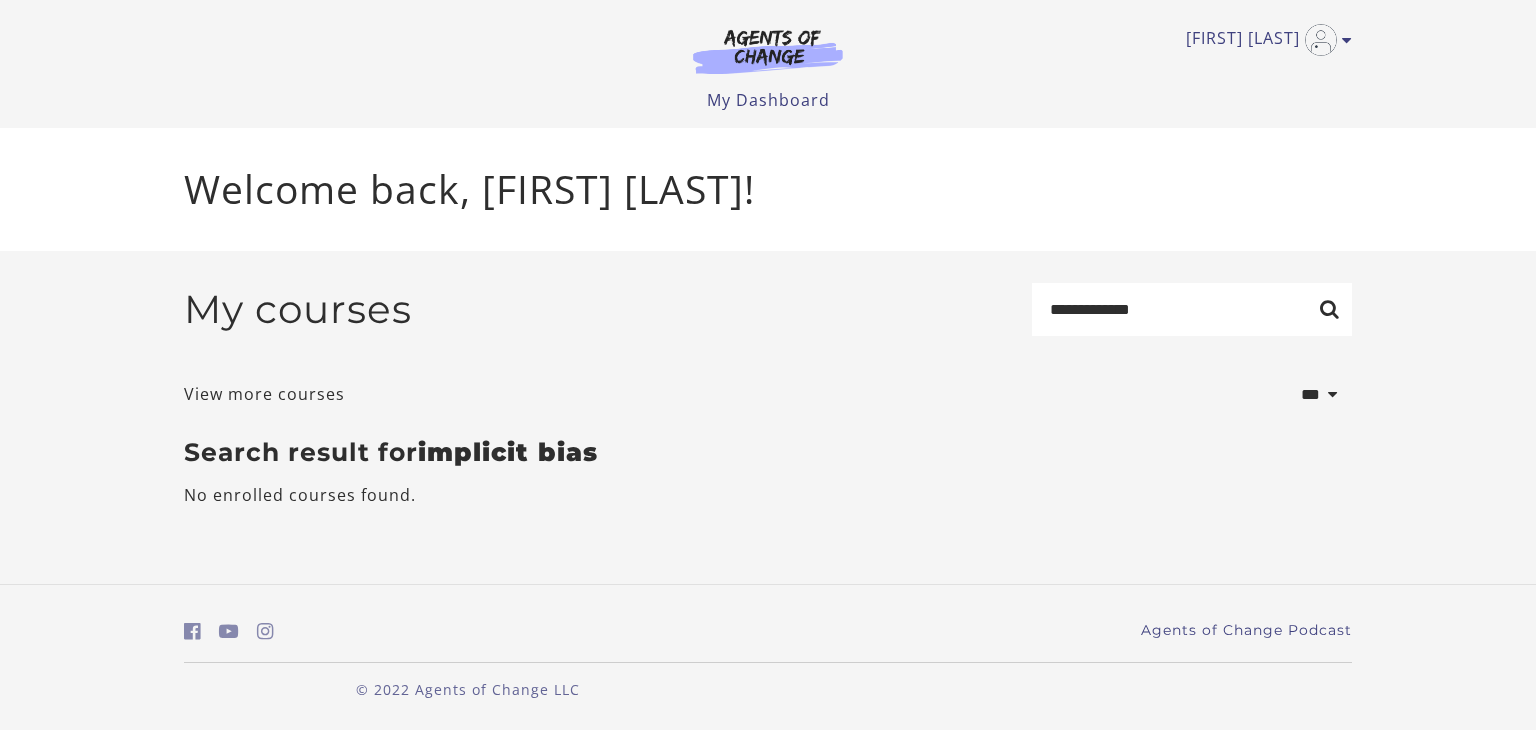 scroll, scrollTop: 0, scrollLeft: 0, axis: both 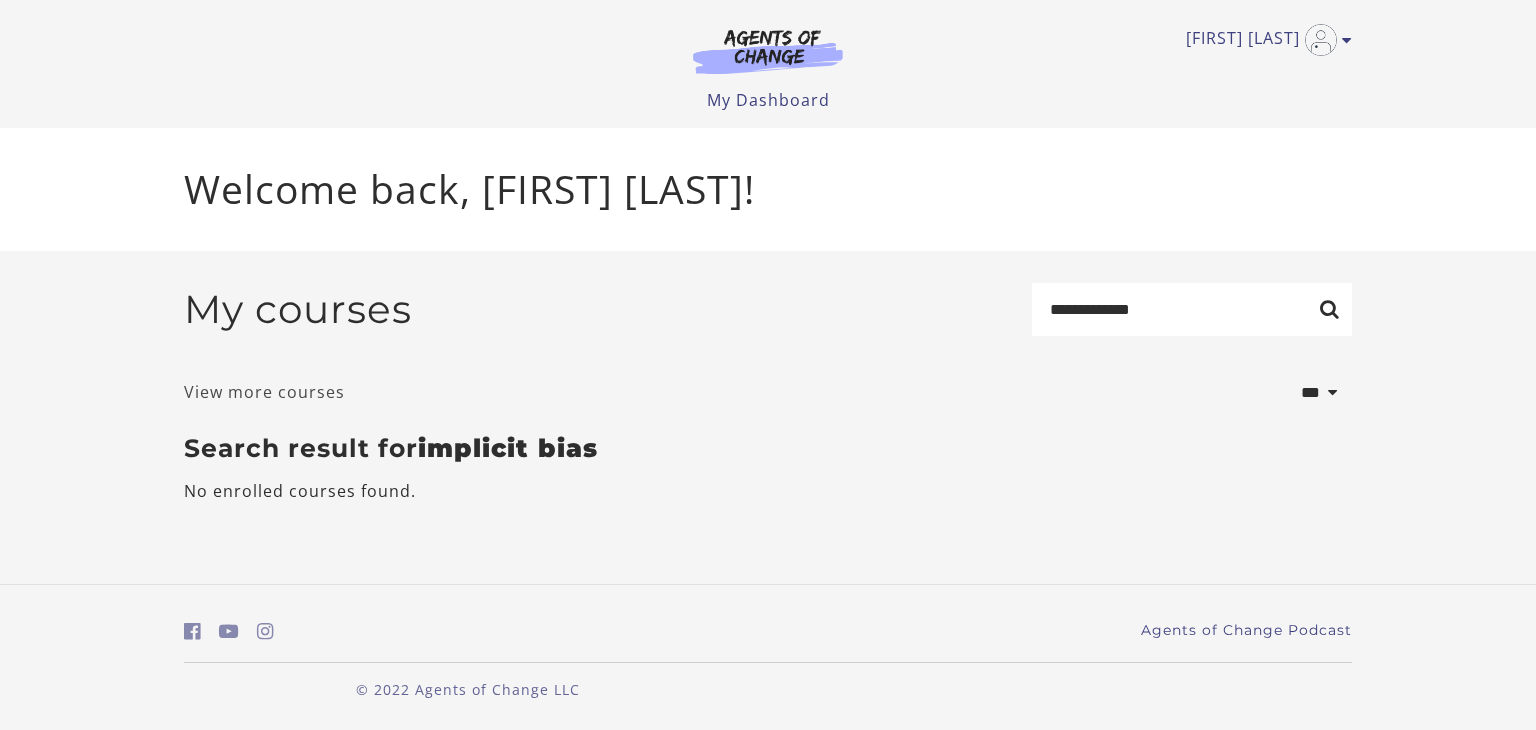 click on "View more courses" at bounding box center (264, 392) 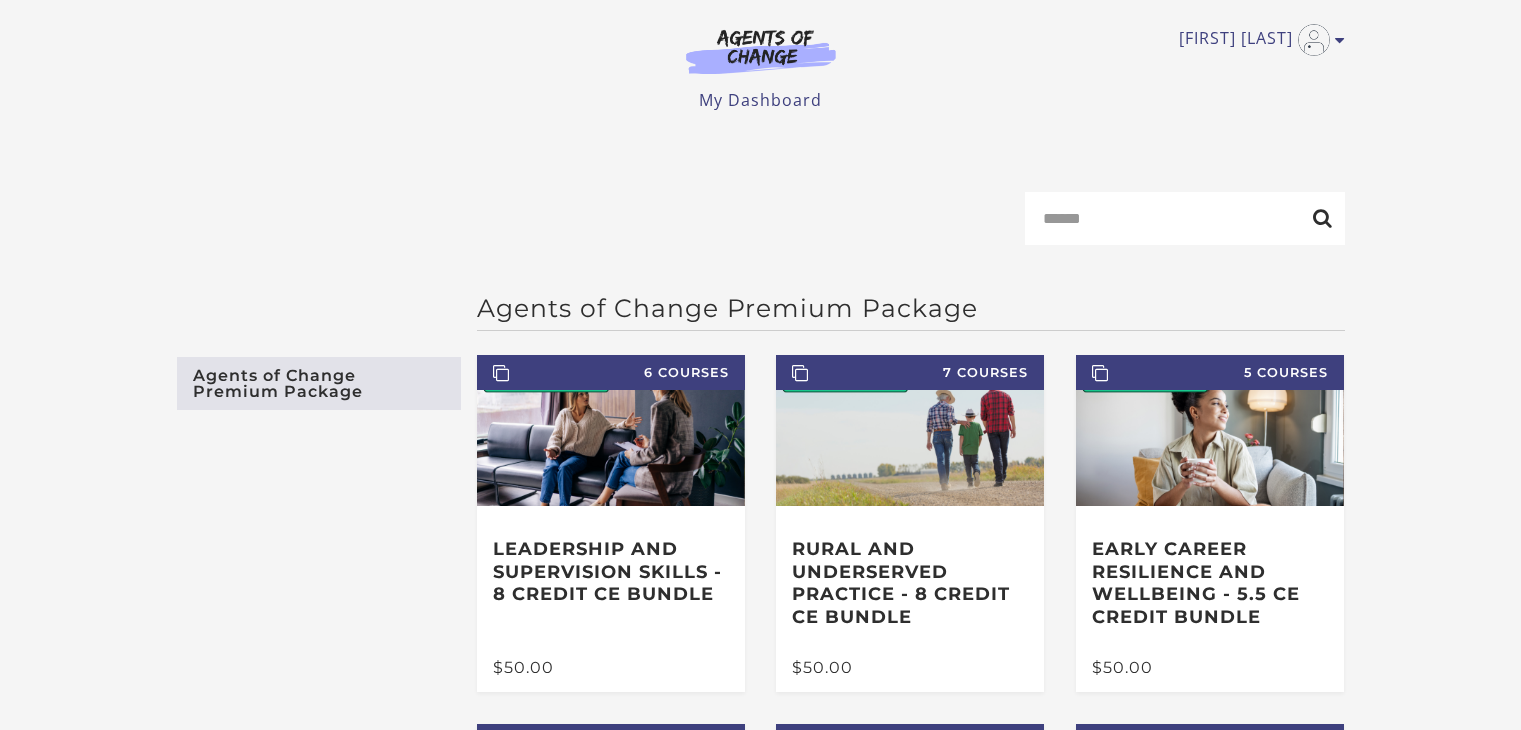 scroll, scrollTop: 0, scrollLeft: 0, axis: both 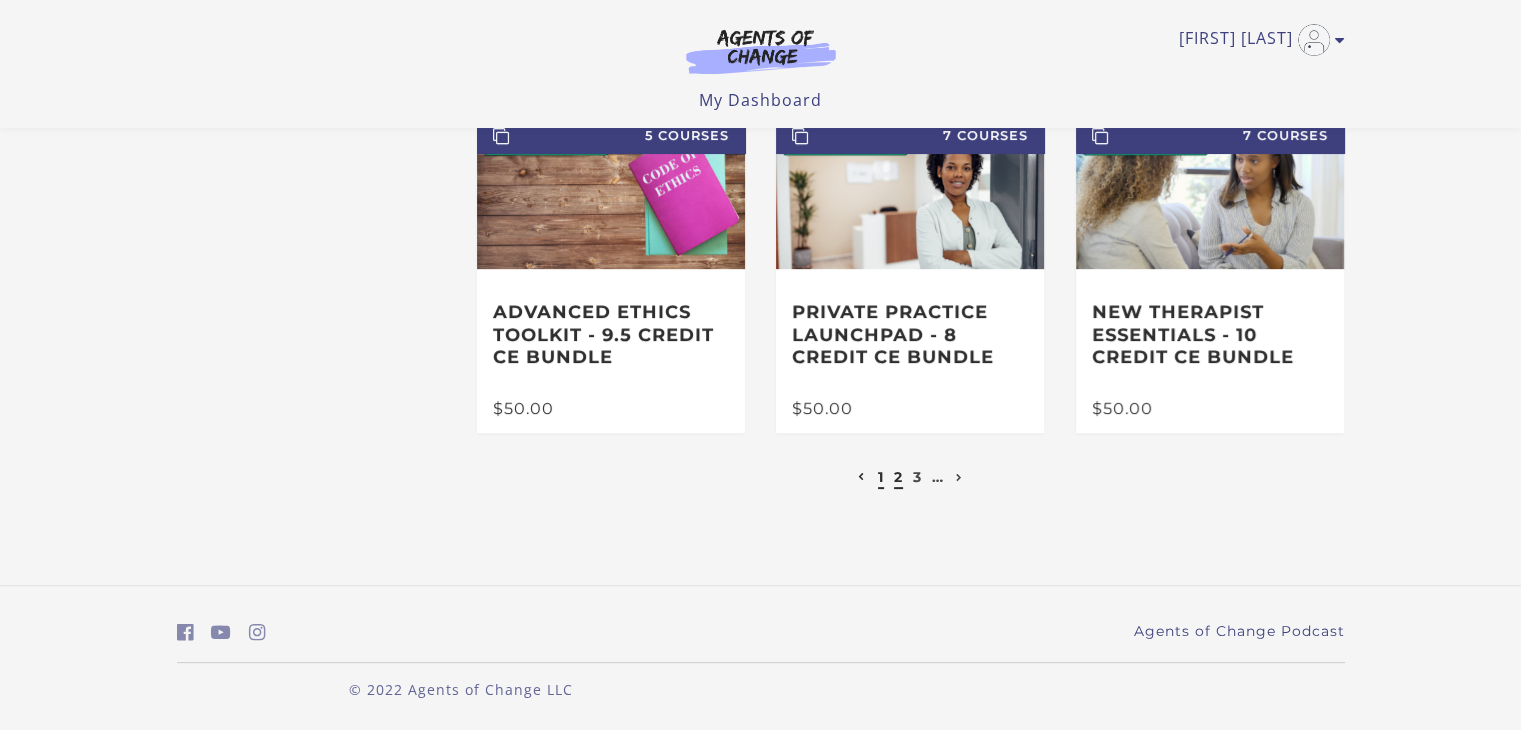 click on "2" at bounding box center (898, 477) 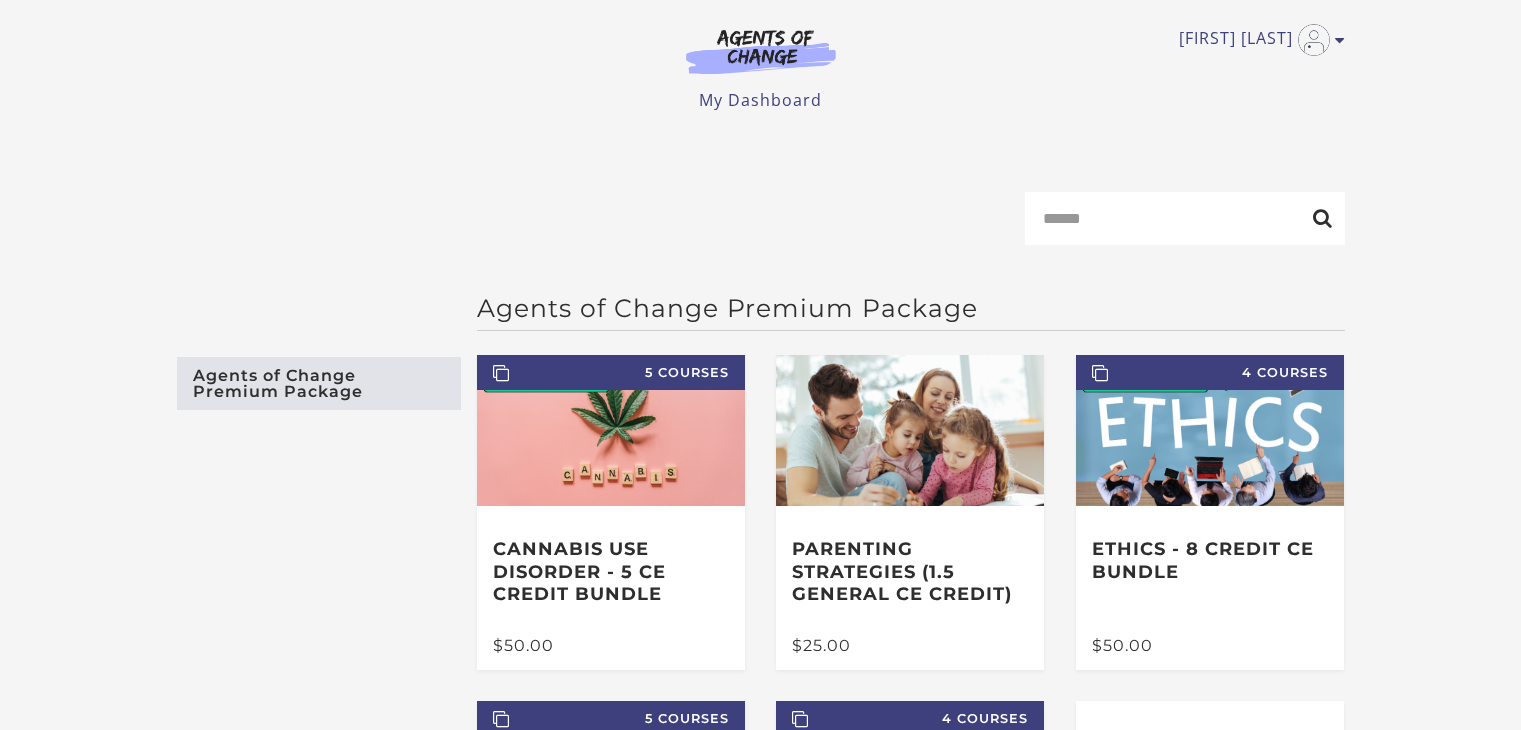 scroll, scrollTop: 0, scrollLeft: 0, axis: both 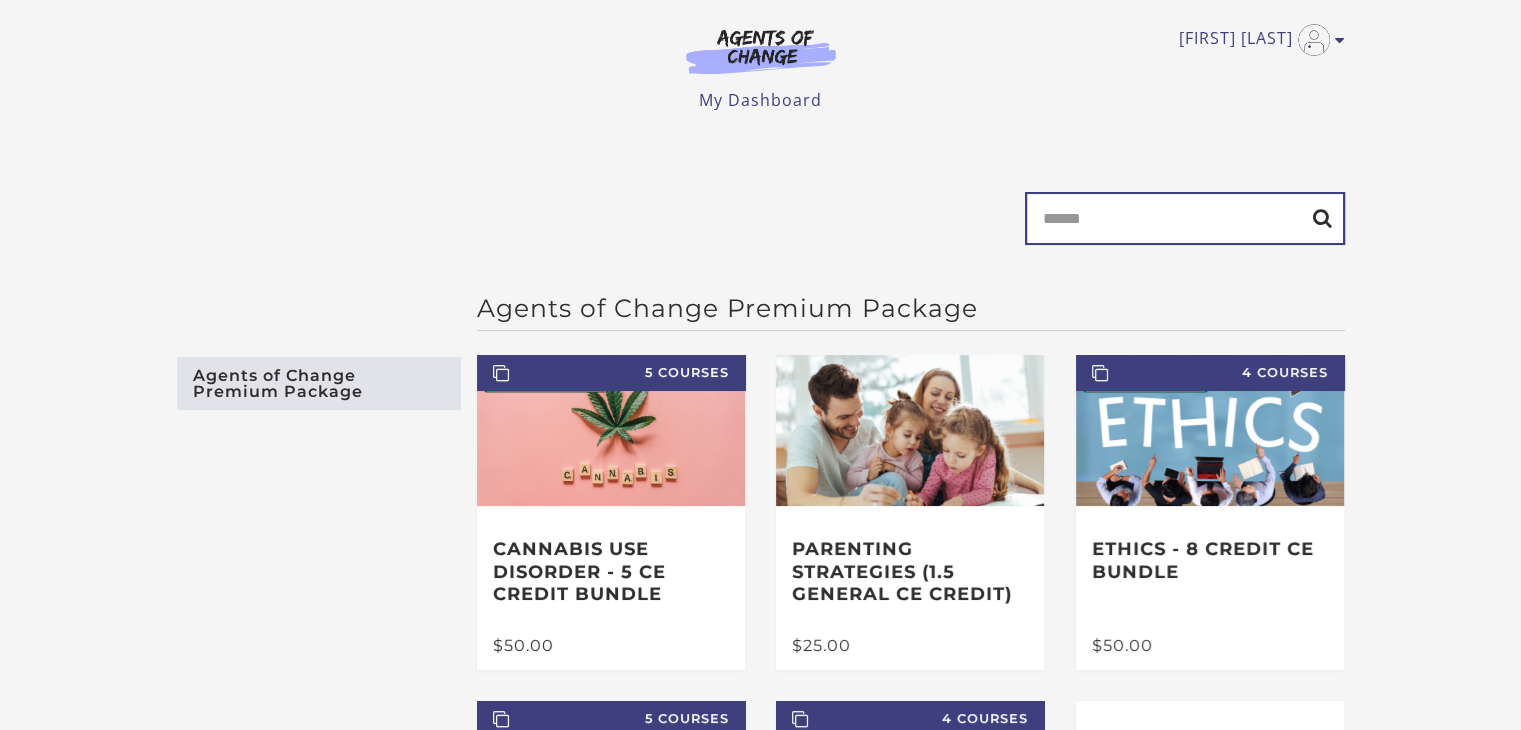 click on "Search" at bounding box center [1185, 218] 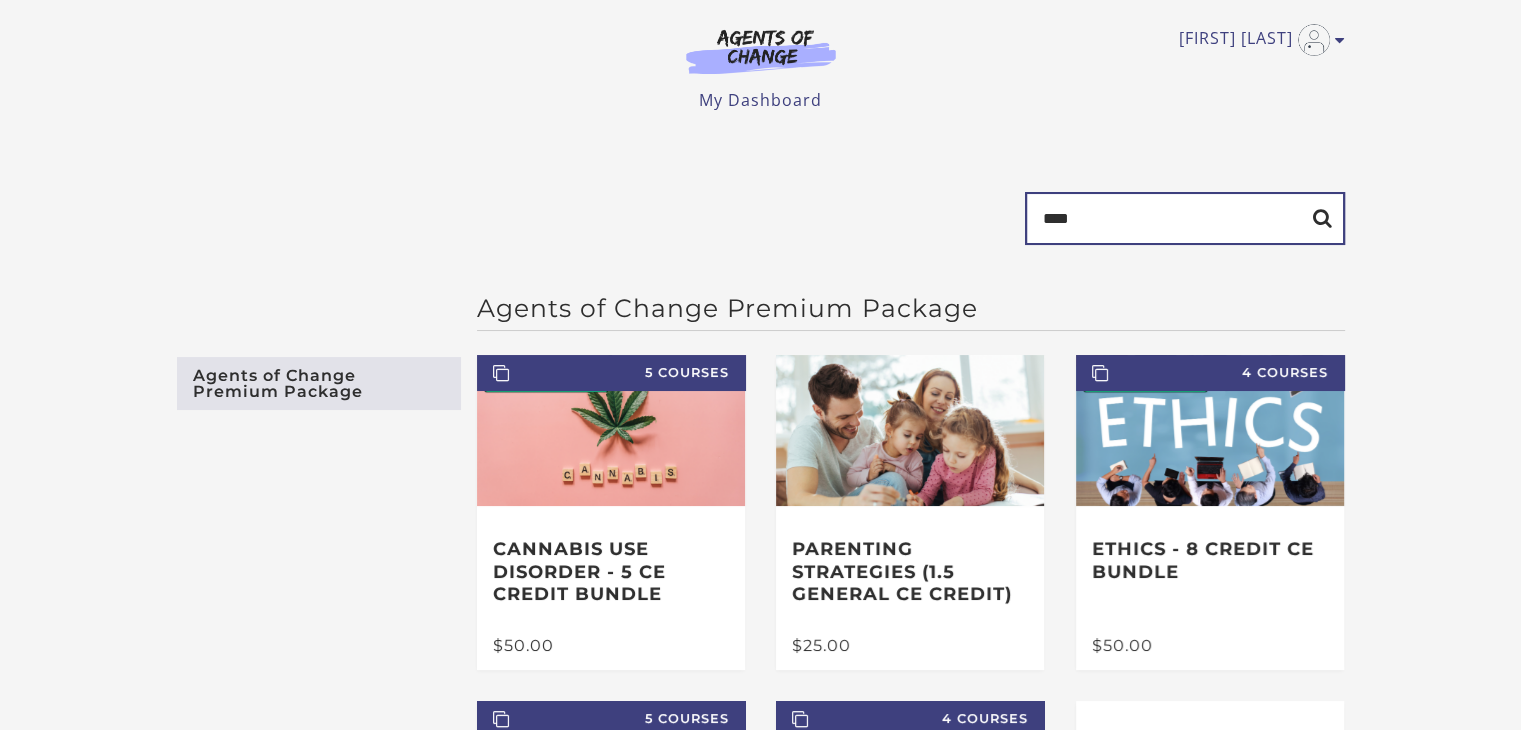 type on "****" 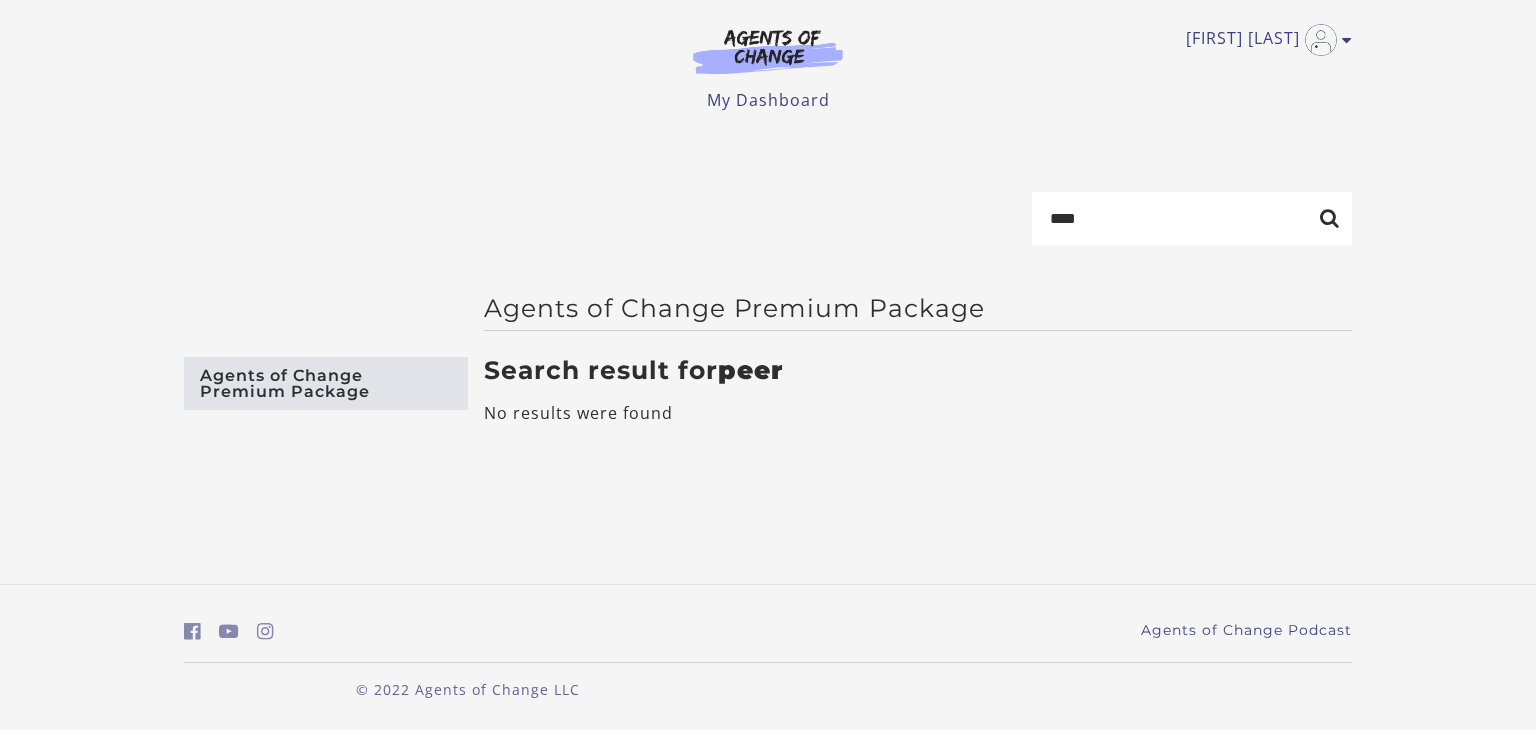 scroll, scrollTop: 0, scrollLeft: 0, axis: both 